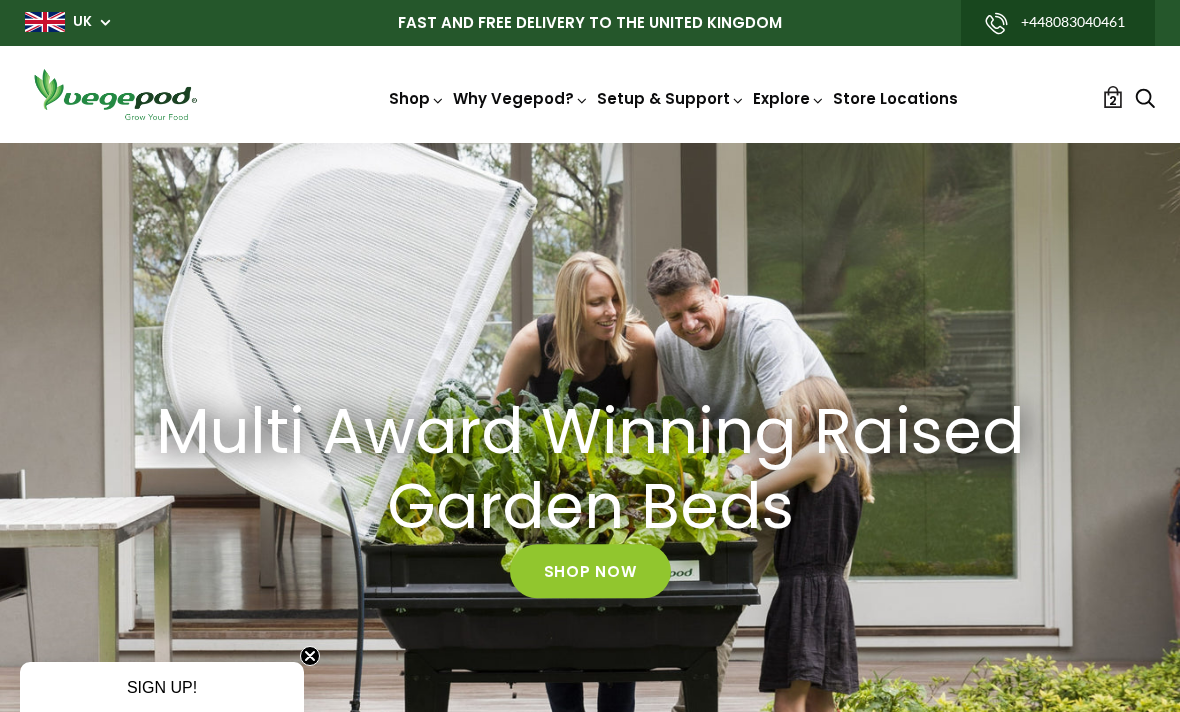 scroll, scrollTop: 0, scrollLeft: 0, axis: both 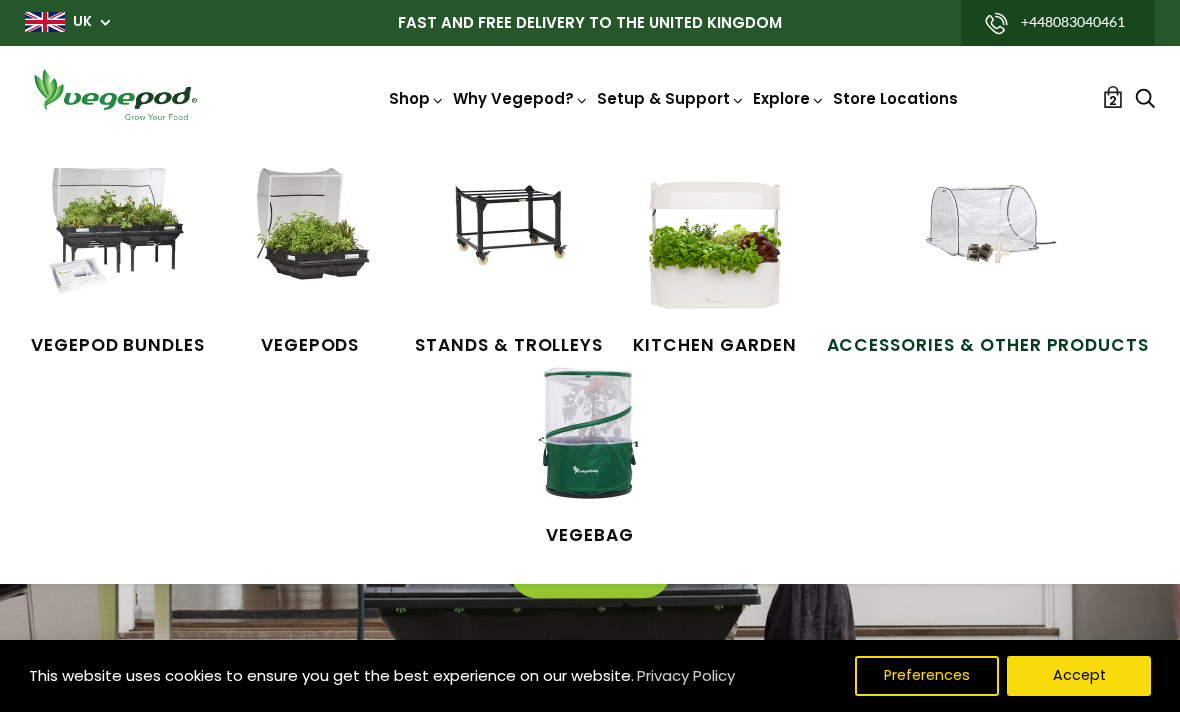 click on "Accessories & Other Products" at bounding box center [988, 346] 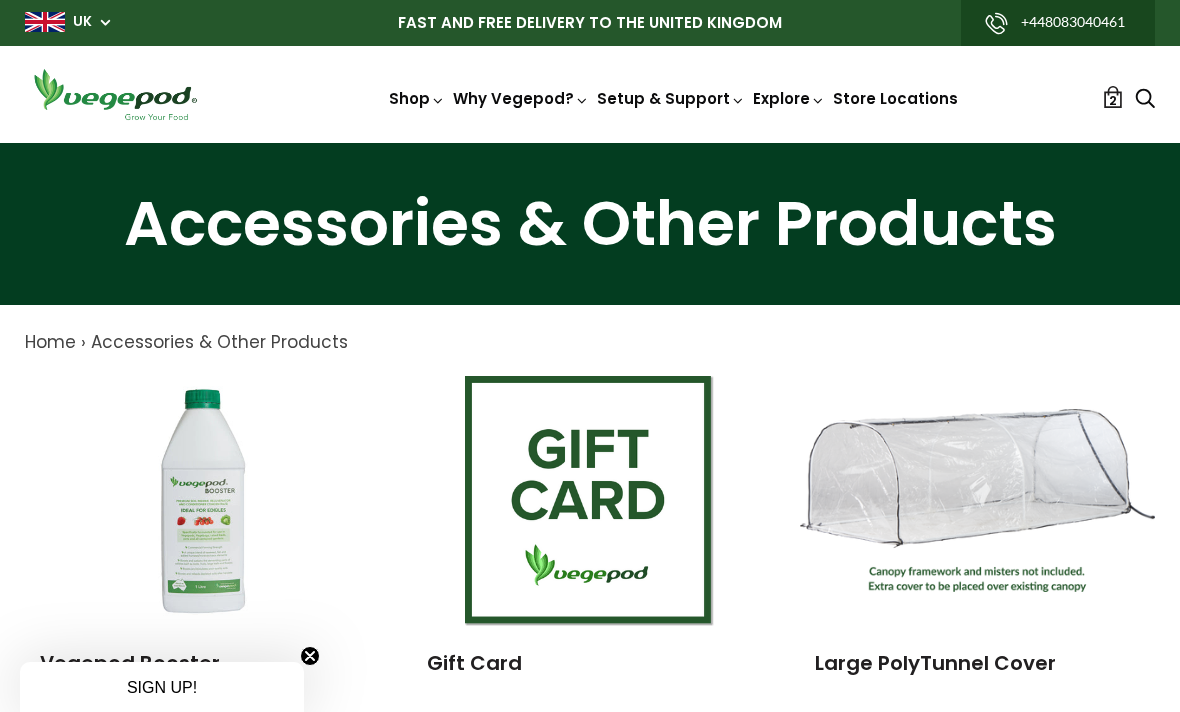 scroll, scrollTop: 0, scrollLeft: 0, axis: both 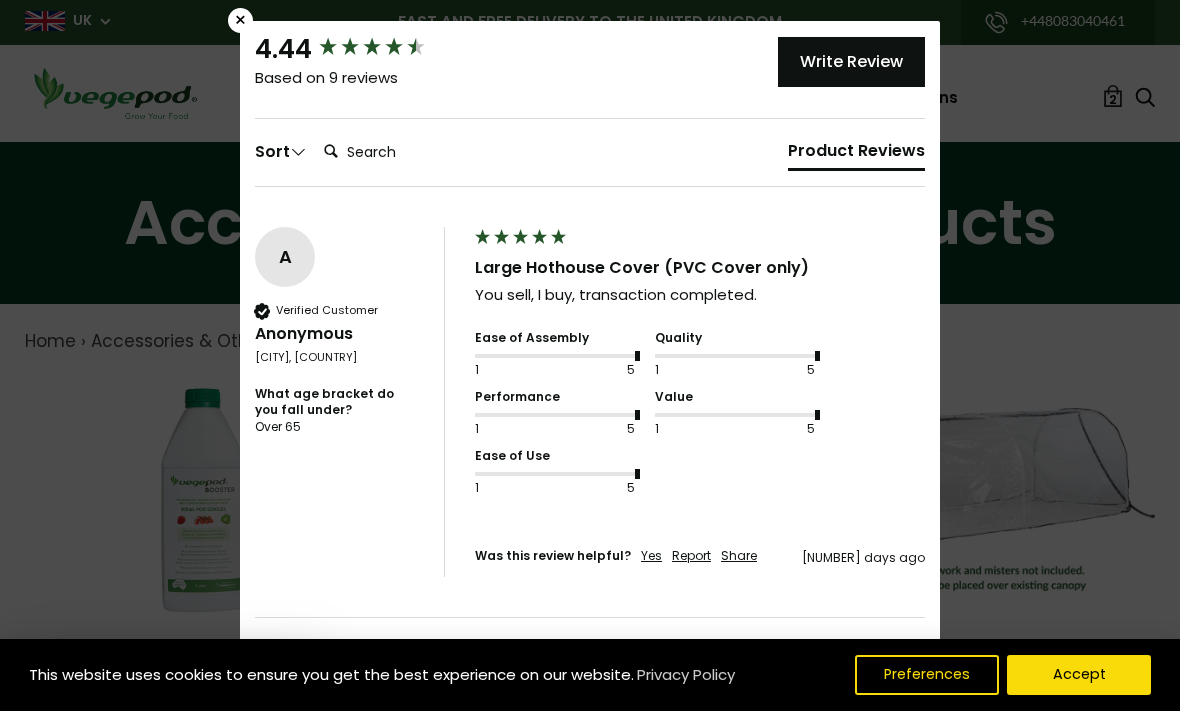 click on "×" at bounding box center (240, 21) 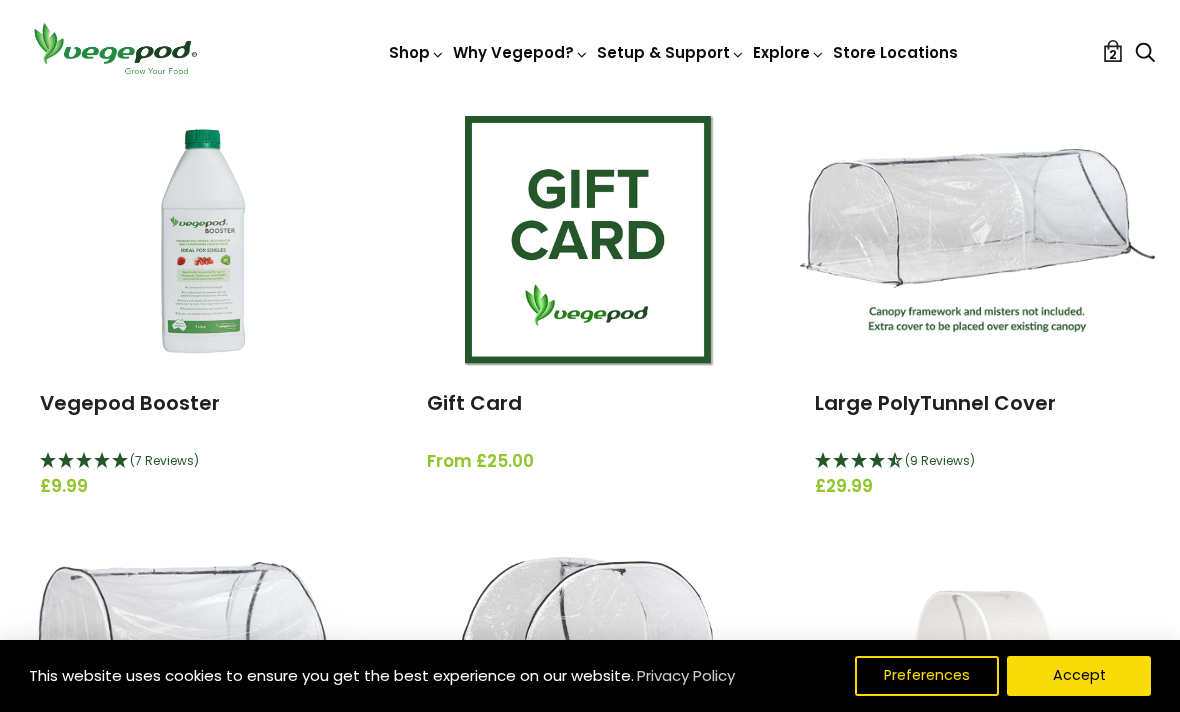 scroll, scrollTop: 290, scrollLeft: 0, axis: vertical 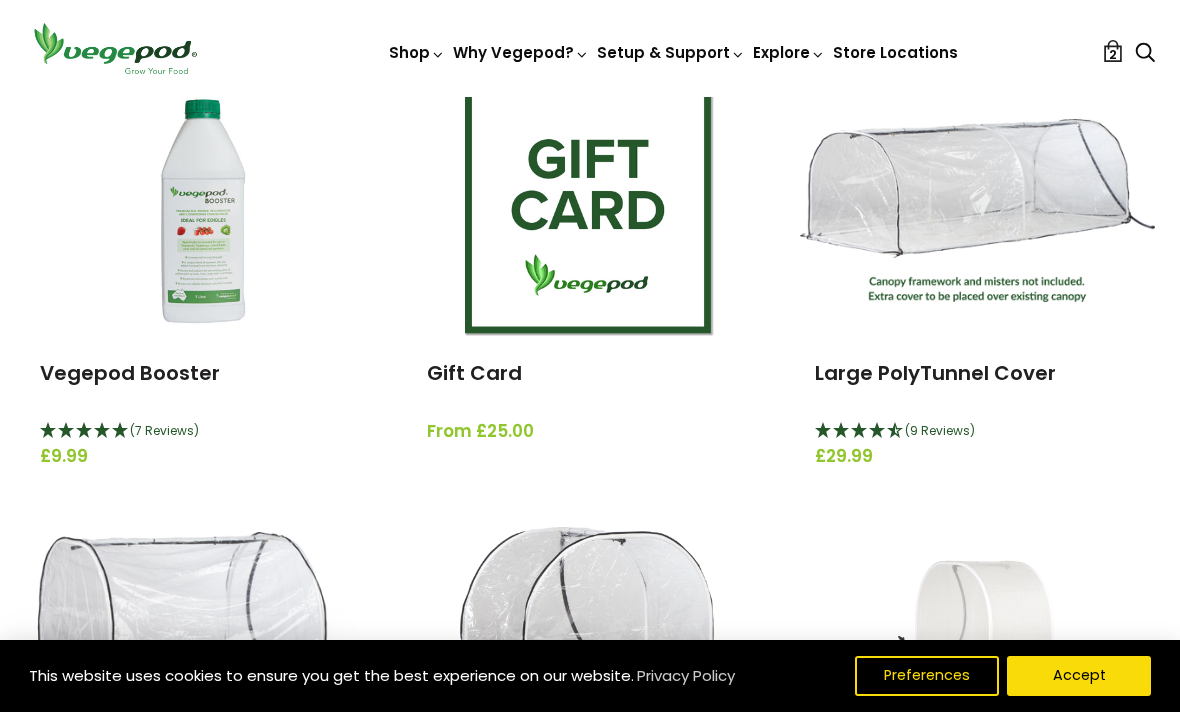 click on "(9 Reviews)" at bounding box center (977, 432) 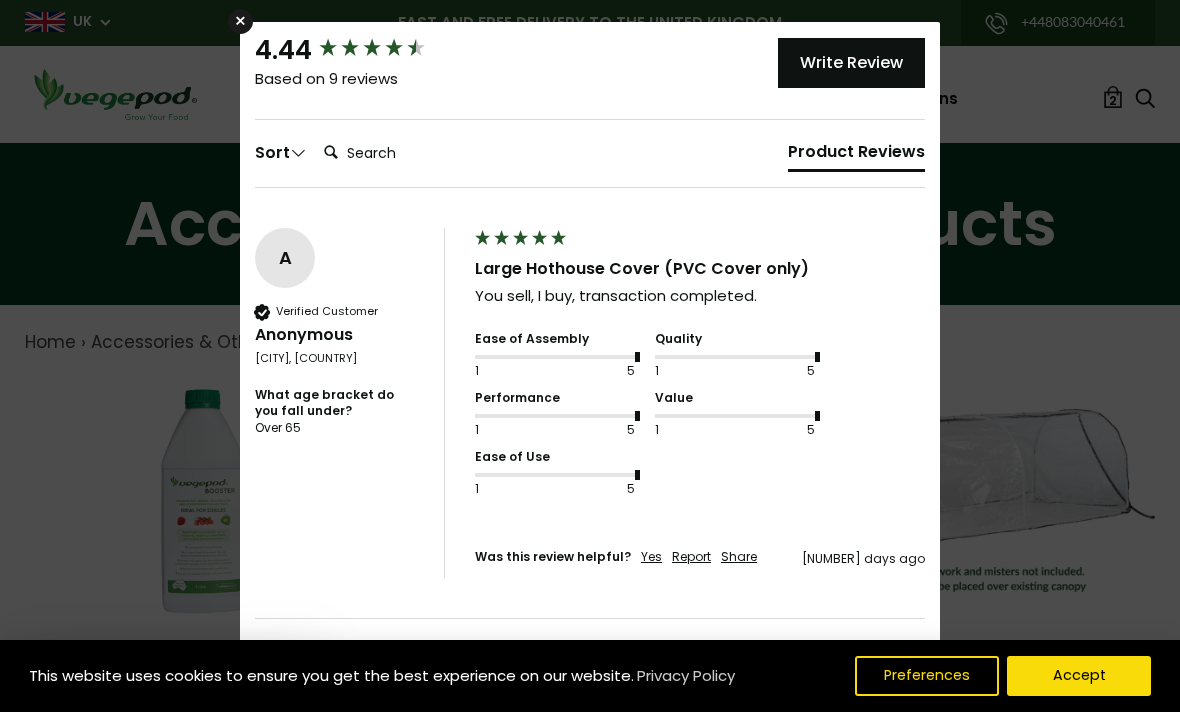 scroll, scrollTop: 0, scrollLeft: 0, axis: both 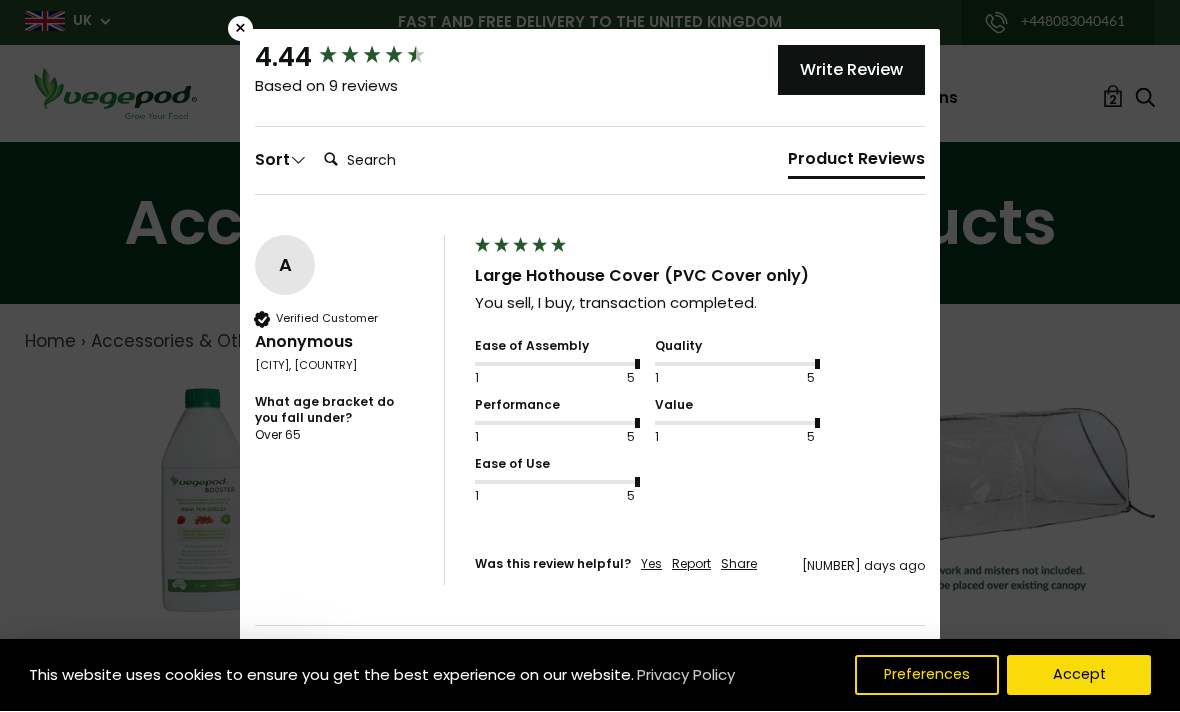 click on "×" at bounding box center (240, 29) 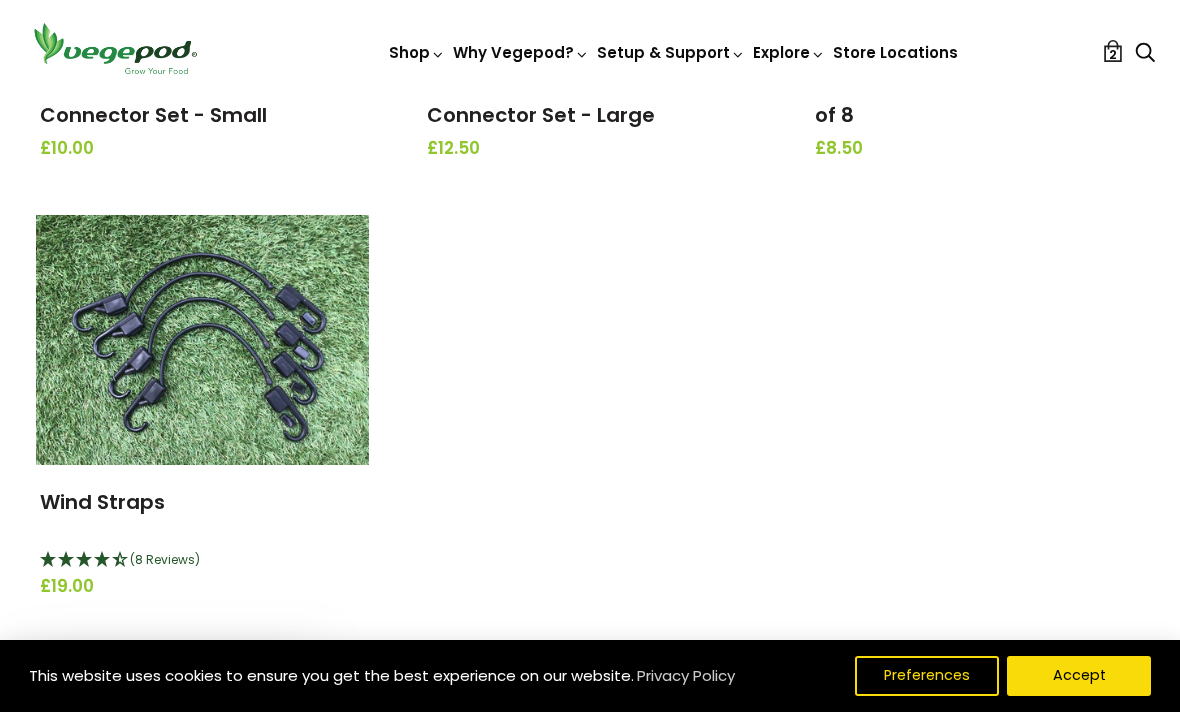 scroll, scrollTop: 2478, scrollLeft: 0, axis: vertical 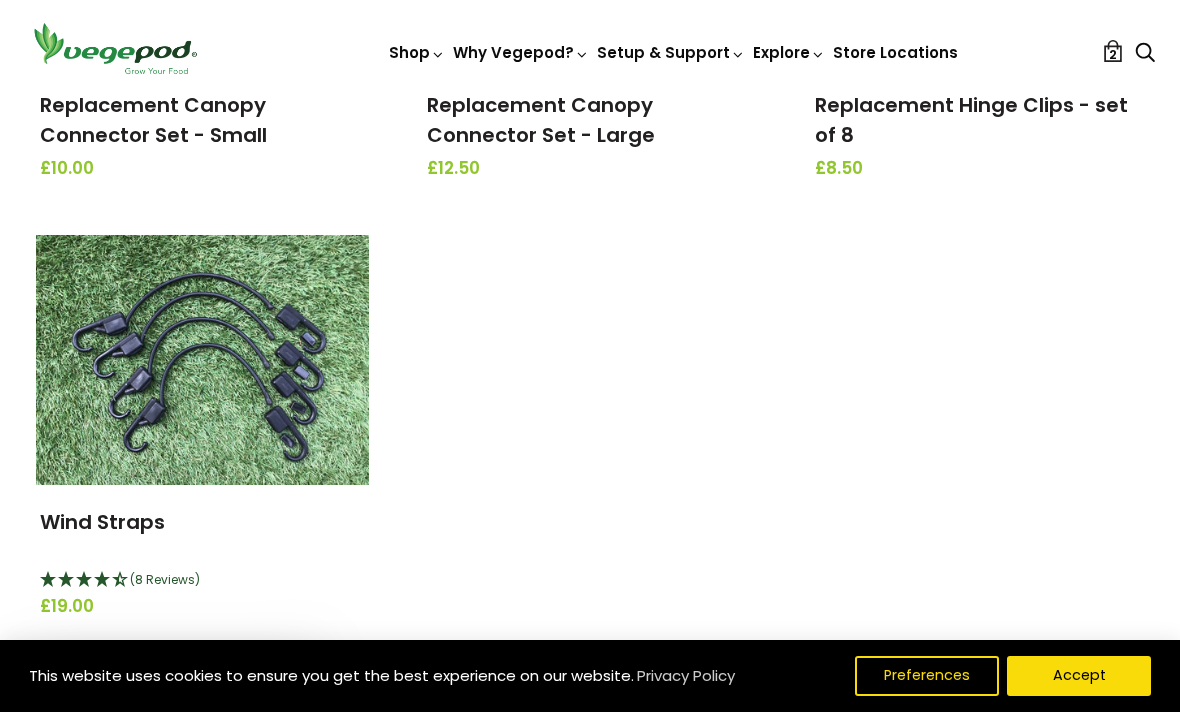 click at bounding box center (202, 360) 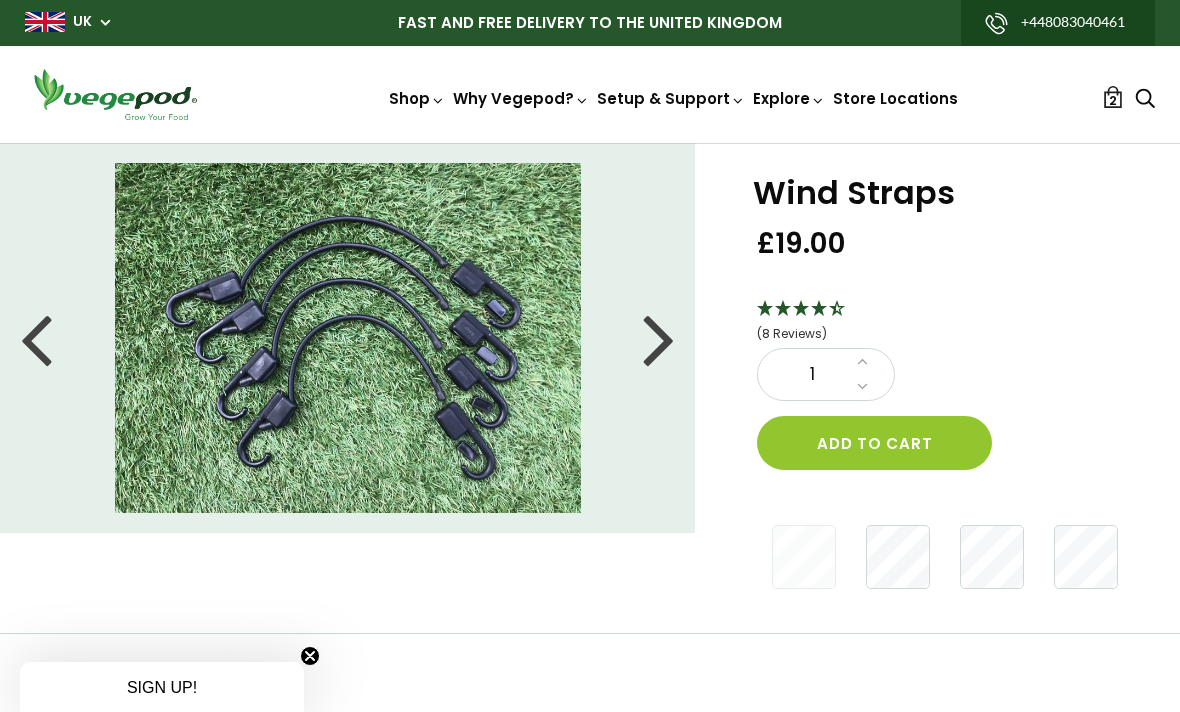 scroll, scrollTop: 0, scrollLeft: 0, axis: both 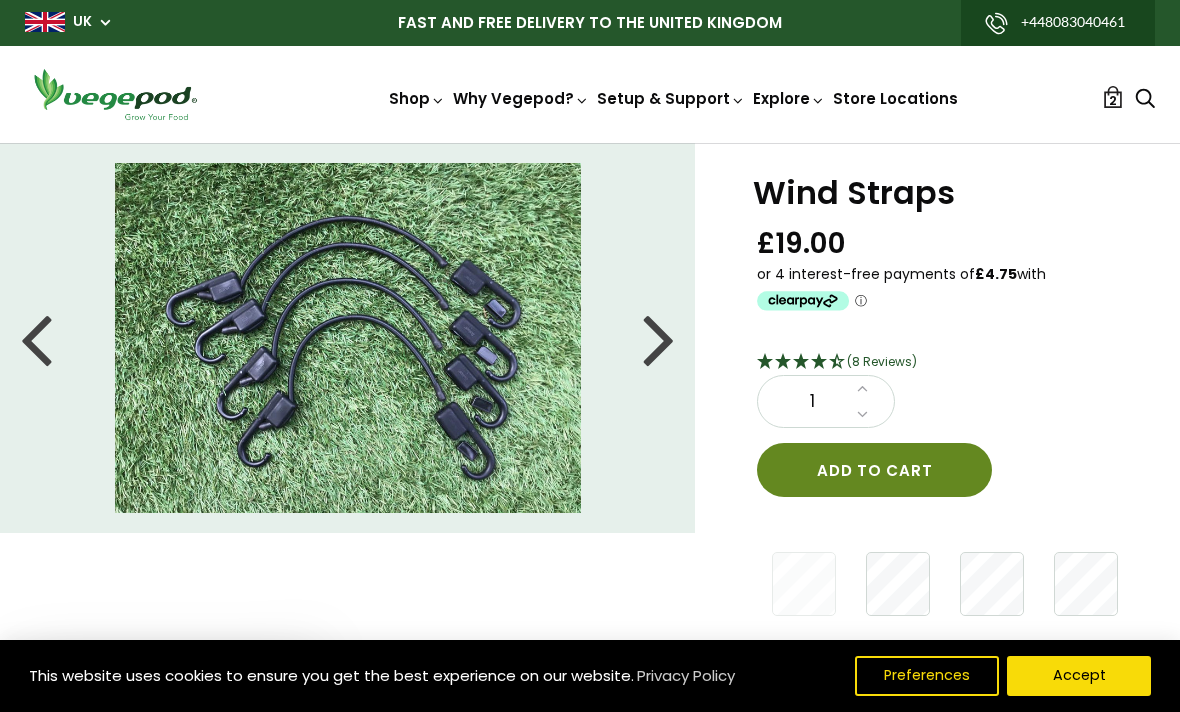 click on "Add to cart" at bounding box center [874, 470] 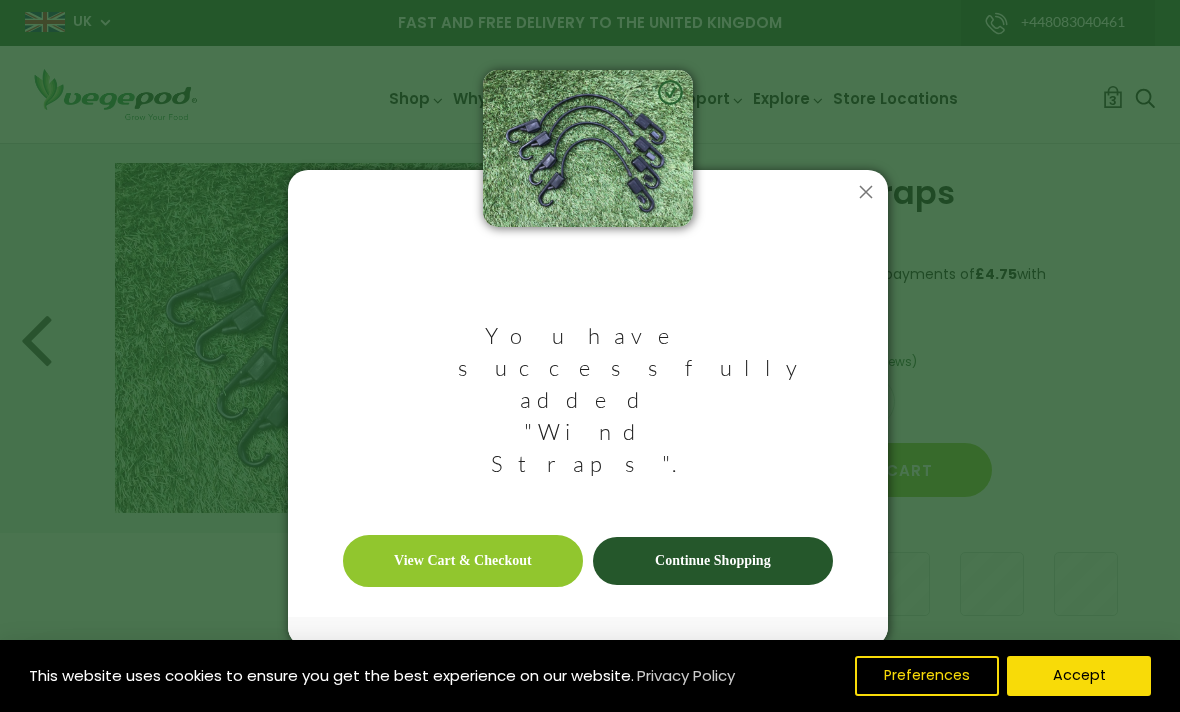click on "Continue Shopping" at bounding box center [713, 561] 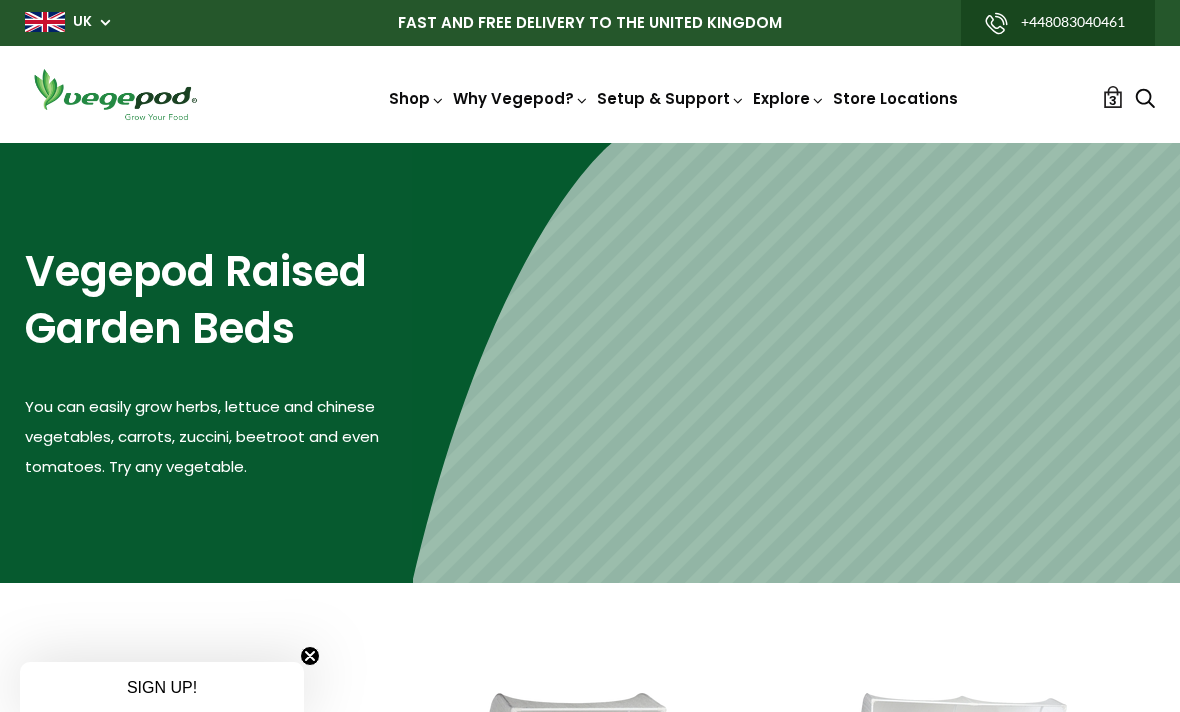 scroll, scrollTop: 0, scrollLeft: 0, axis: both 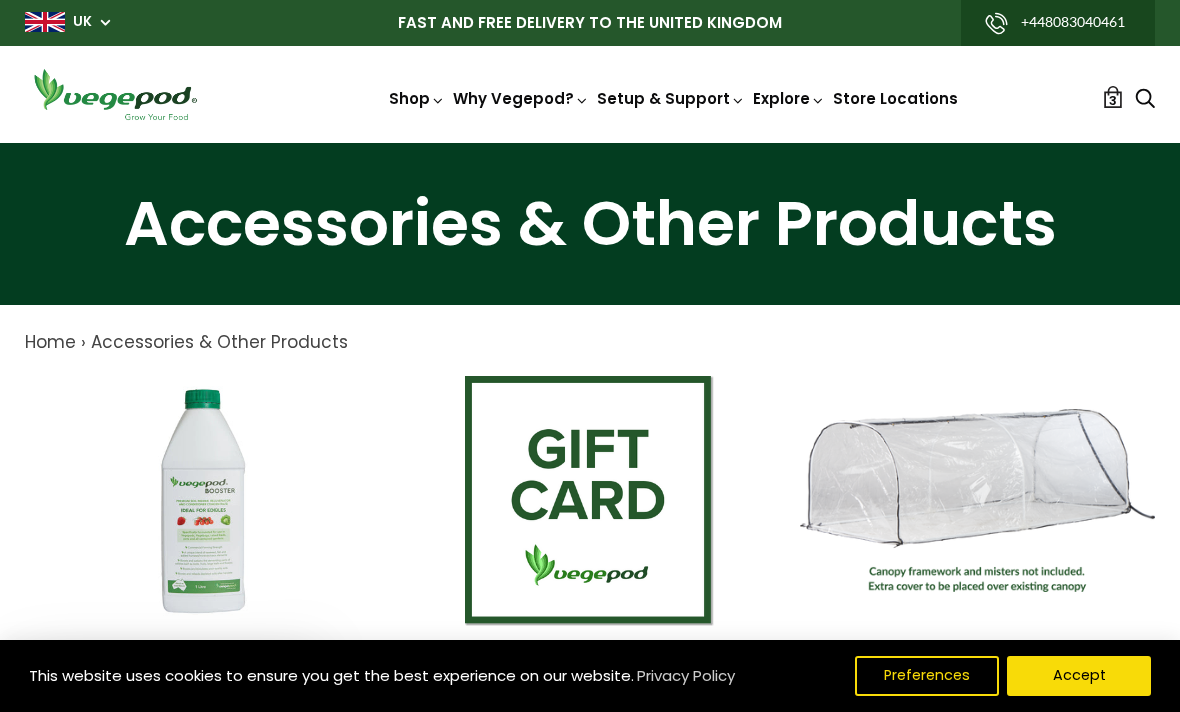 click at bounding box center (977, 500) 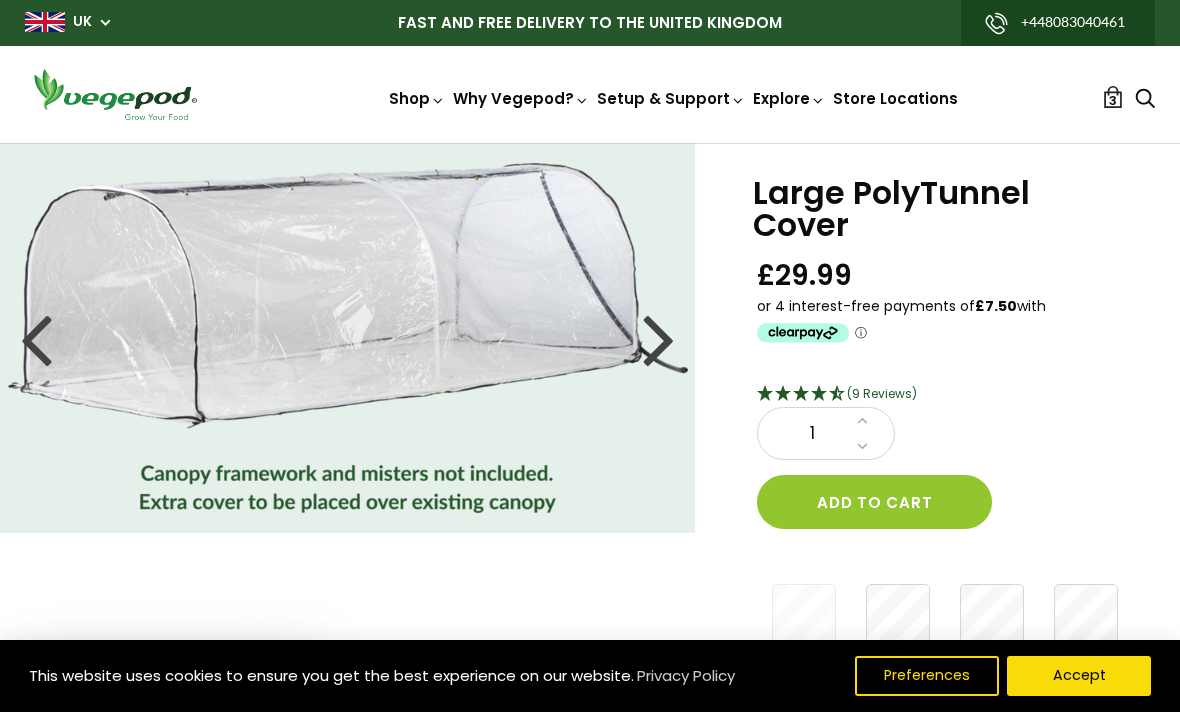 scroll, scrollTop: 0, scrollLeft: 0, axis: both 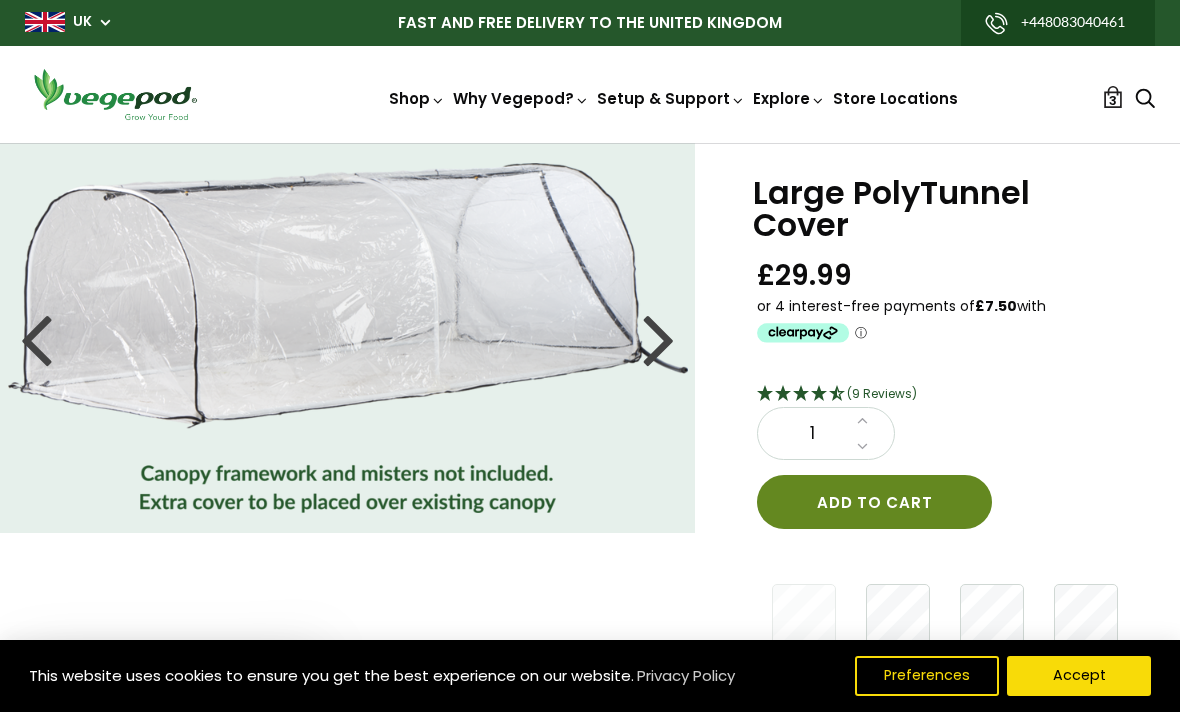 click on "Add to cart" at bounding box center [874, 502] 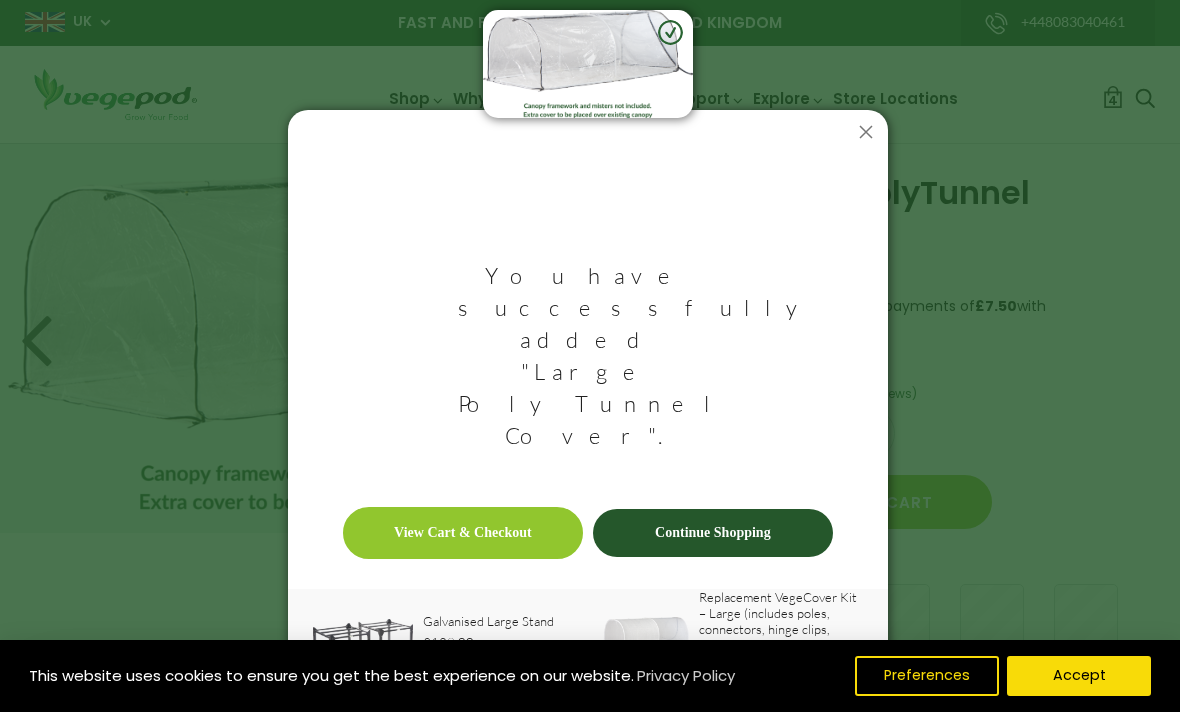 click on "View Cart & Checkout" at bounding box center [463, 533] 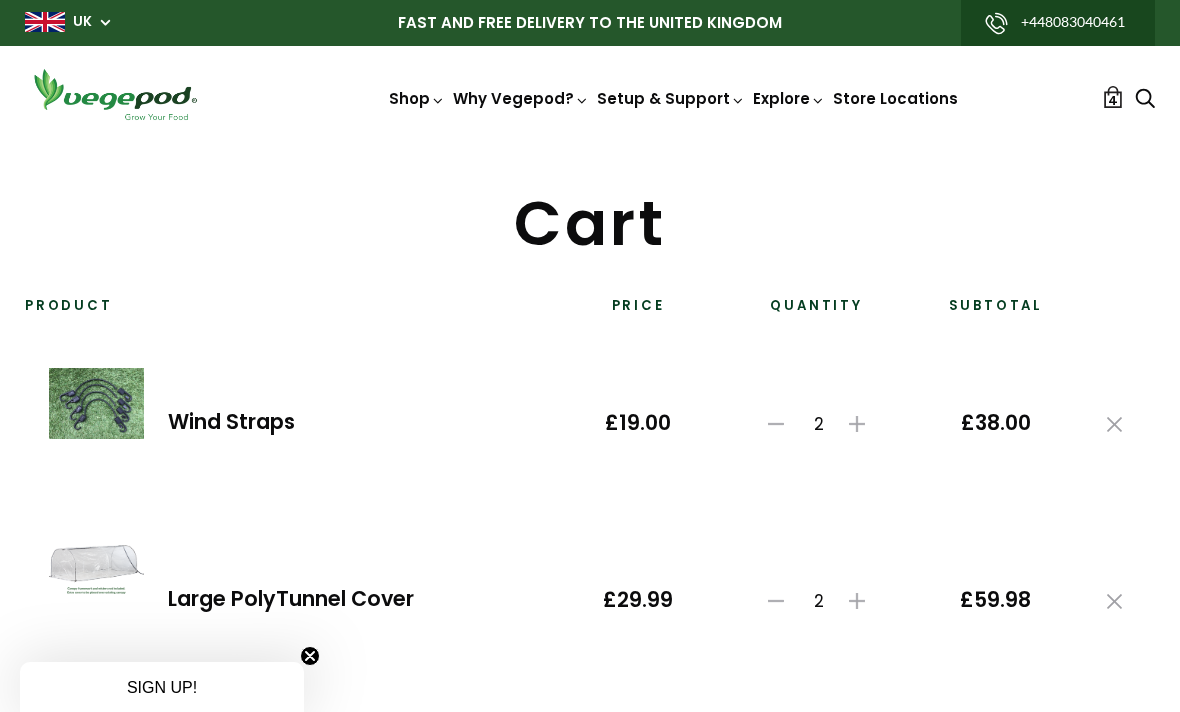 scroll, scrollTop: 0, scrollLeft: 0, axis: both 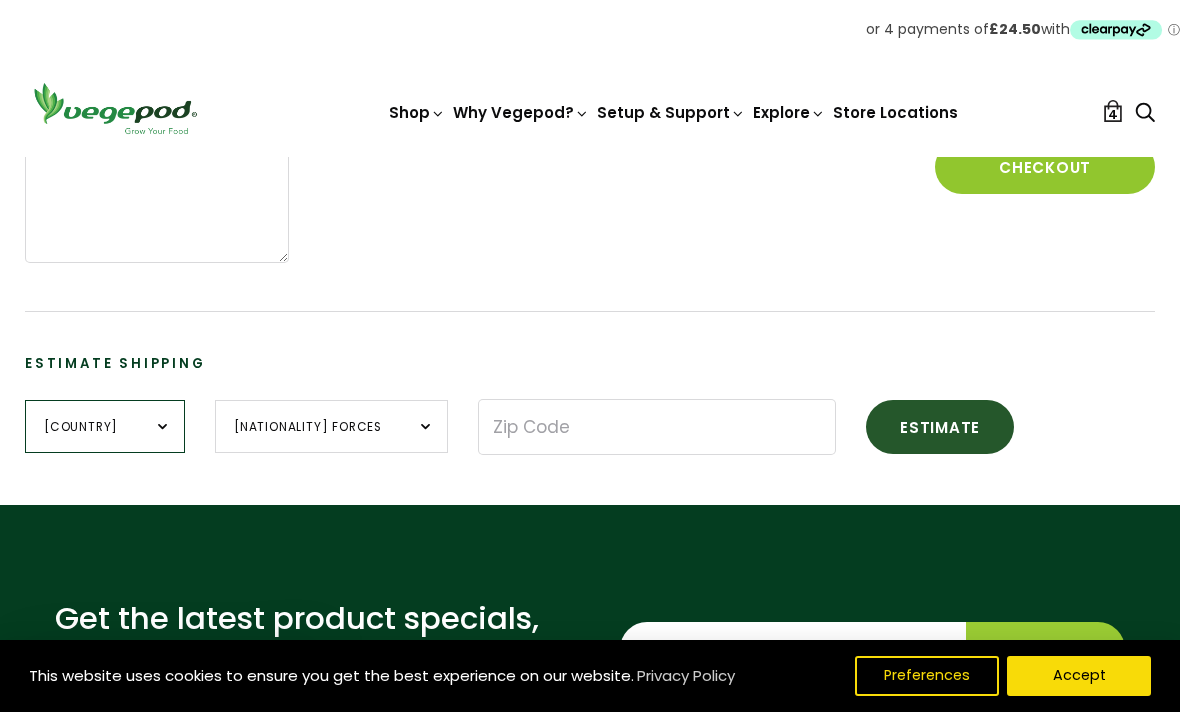 click on "[COUNTRY]" at bounding box center [105, 426] 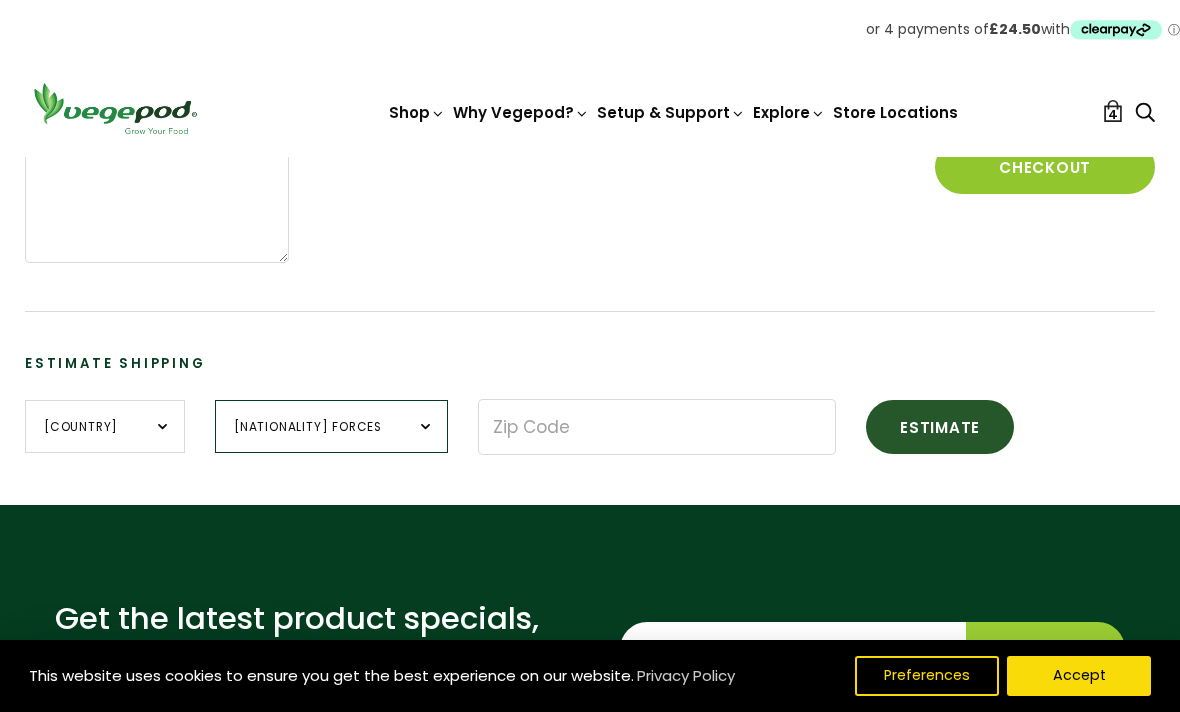 click on "[NATIONALITY] Forces [REGION] [REGION] [REGION] [REGION]" at bounding box center [331, 426] 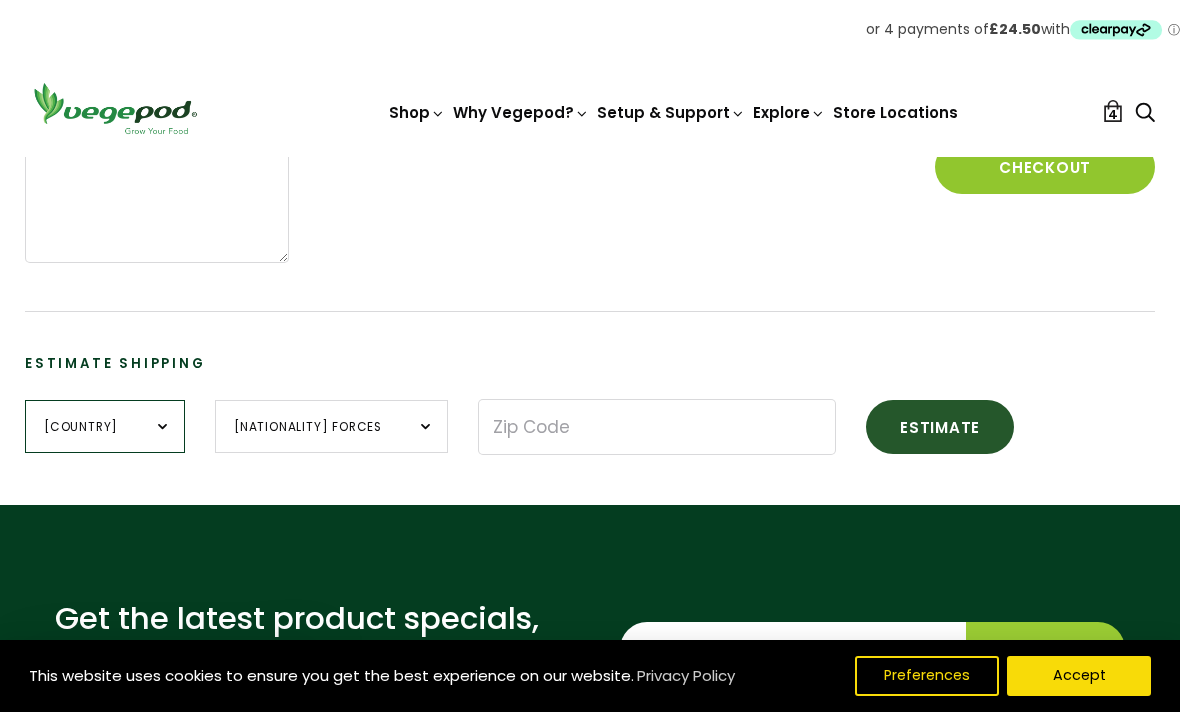 click on "[COUNTRY]" at bounding box center [105, 426] 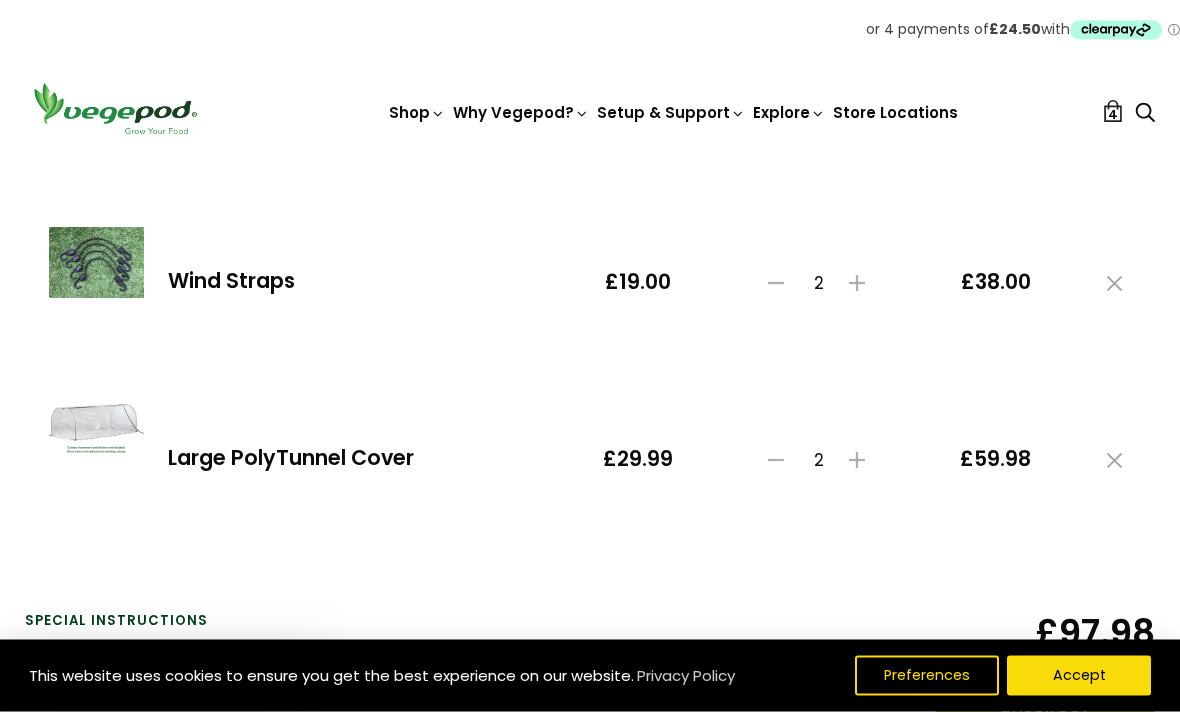 scroll, scrollTop: 217, scrollLeft: 0, axis: vertical 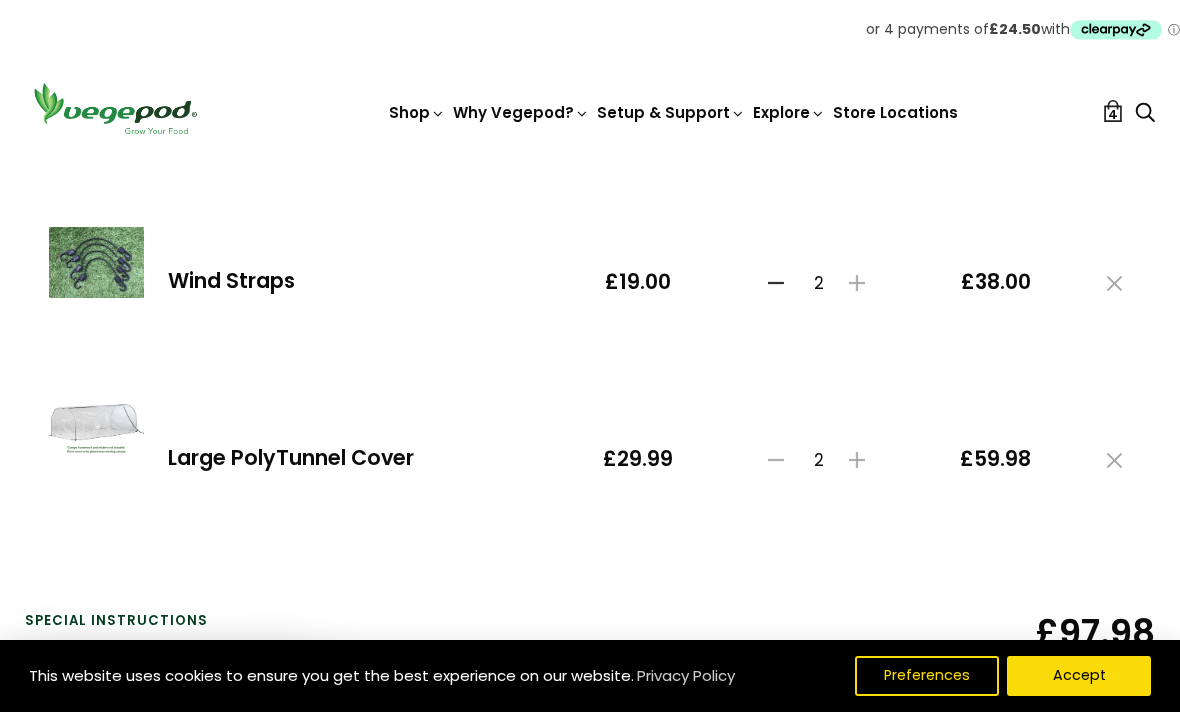 click 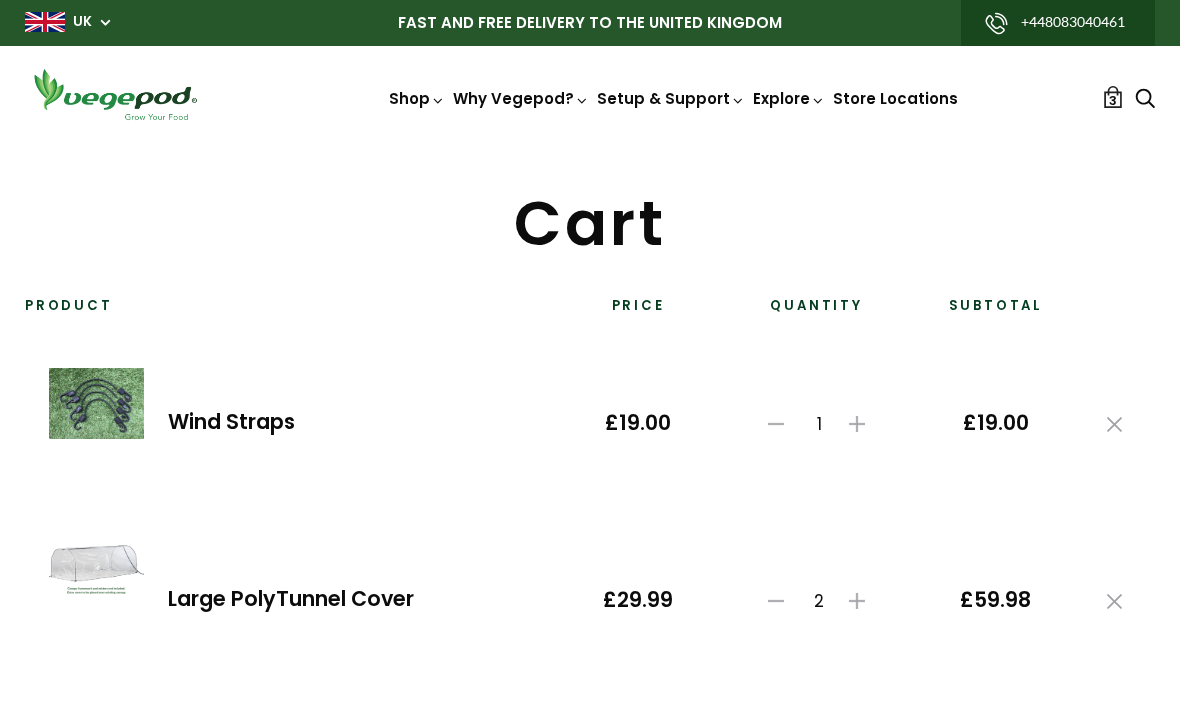 scroll, scrollTop: 0, scrollLeft: 0, axis: both 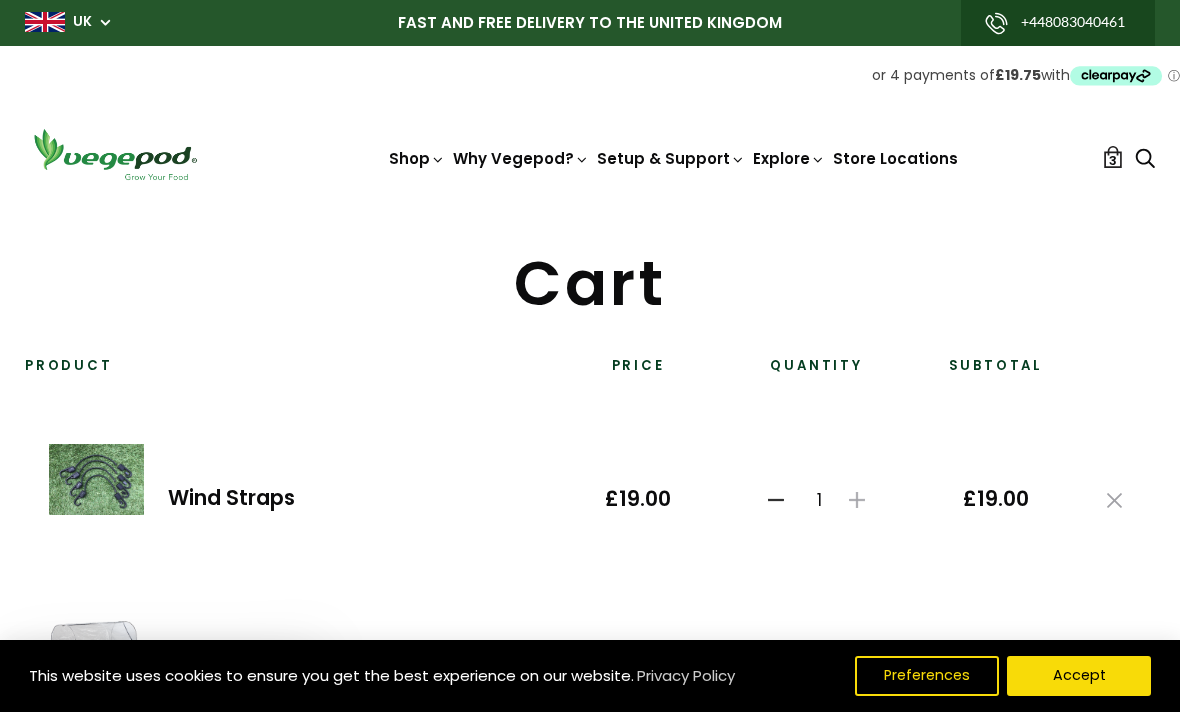 click 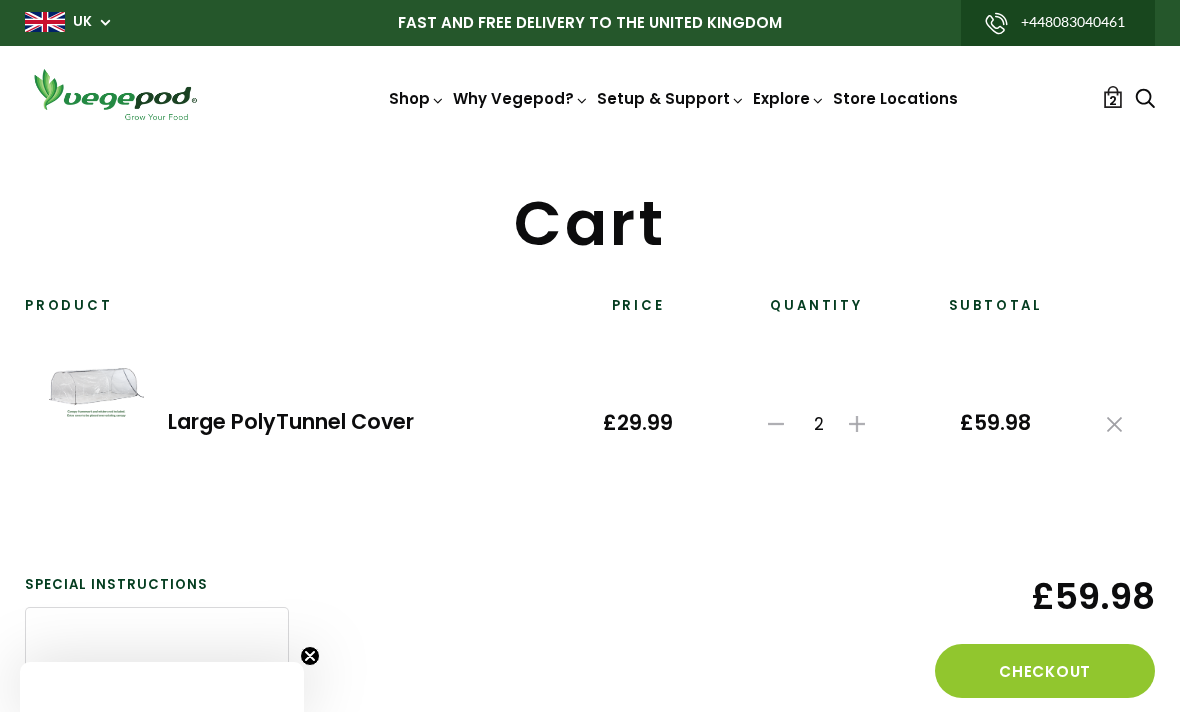 scroll, scrollTop: 0, scrollLeft: 0, axis: both 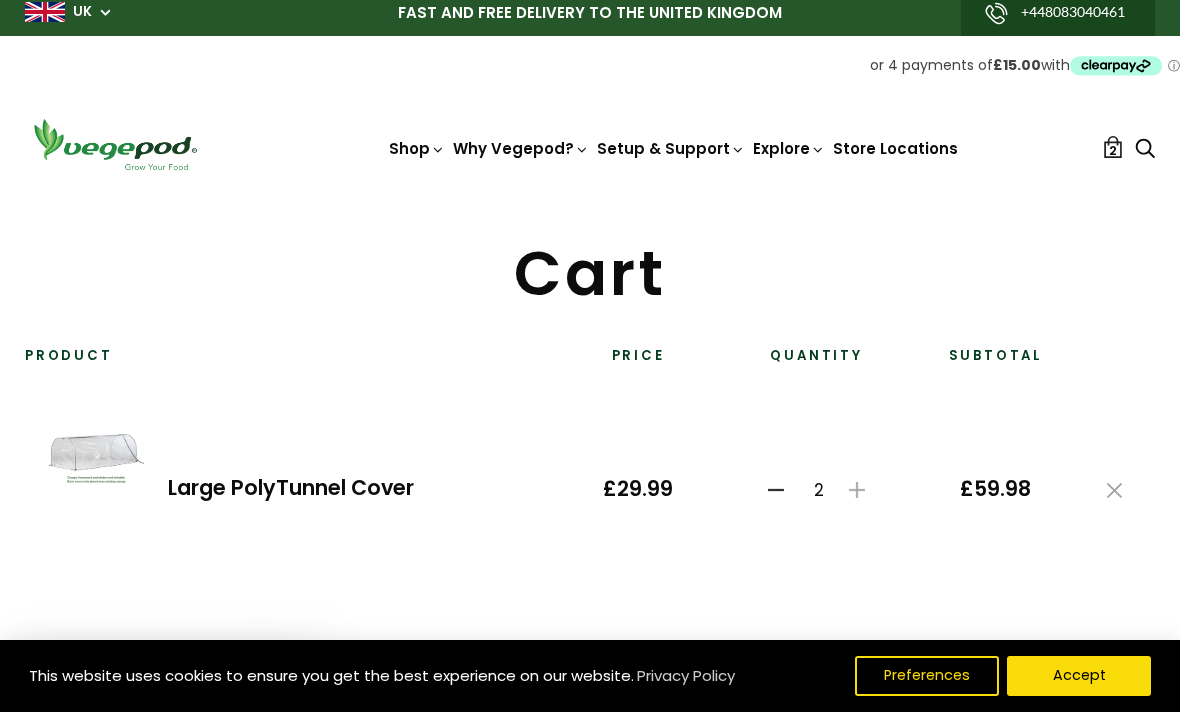 click 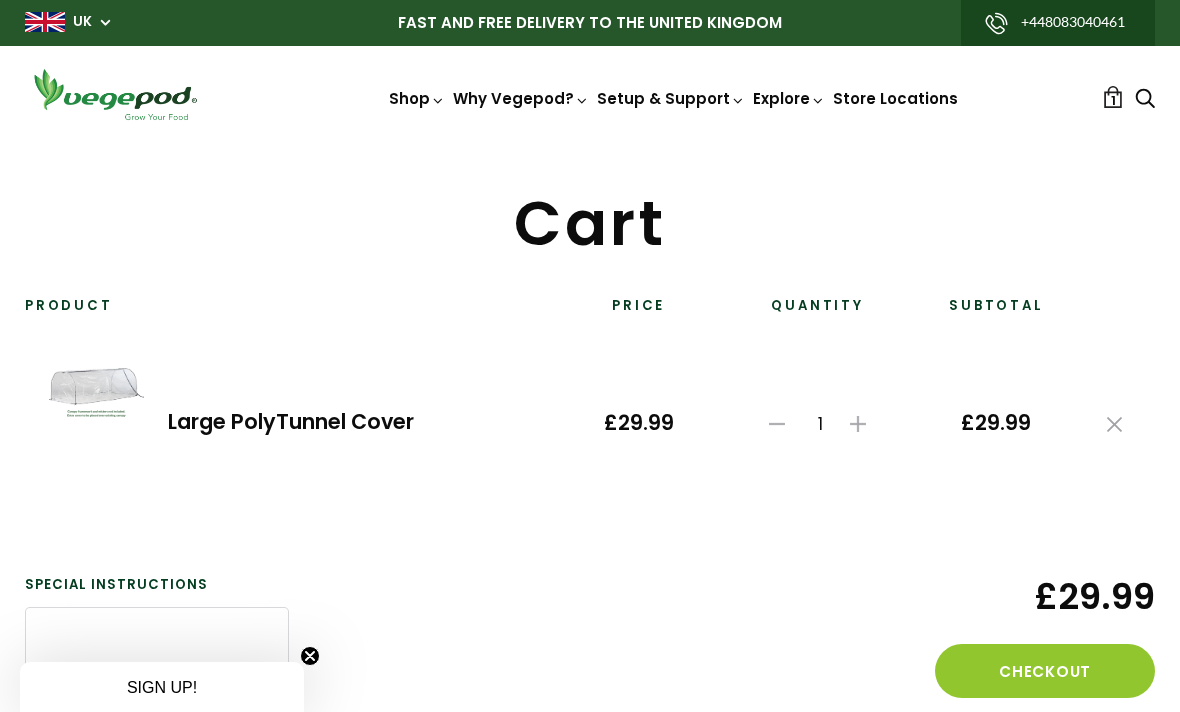 scroll, scrollTop: 0, scrollLeft: 0, axis: both 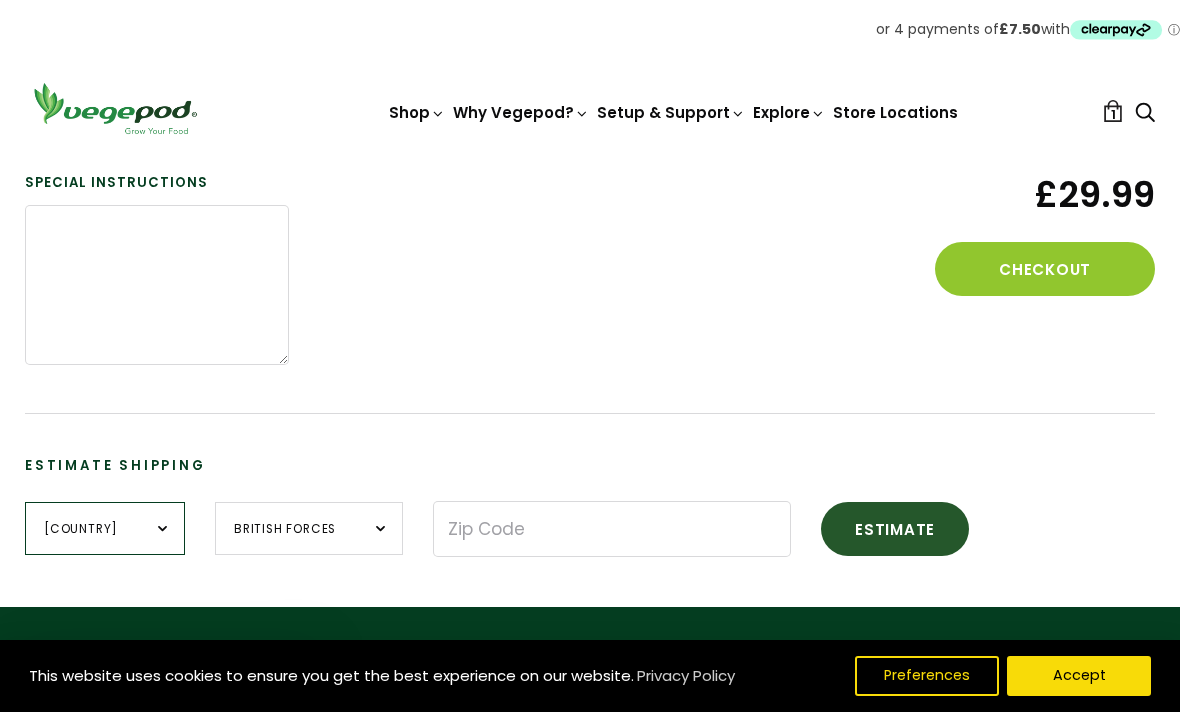 click on "United Kingdom" at bounding box center (105, 528) 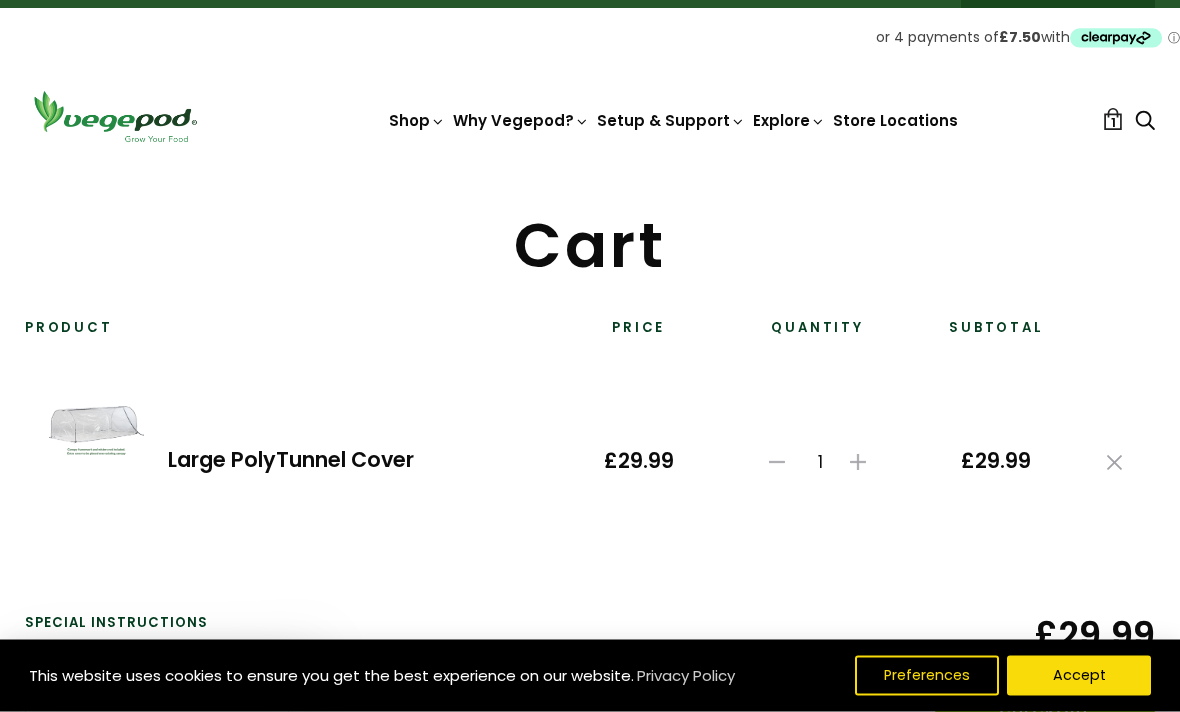 scroll, scrollTop: 0, scrollLeft: 0, axis: both 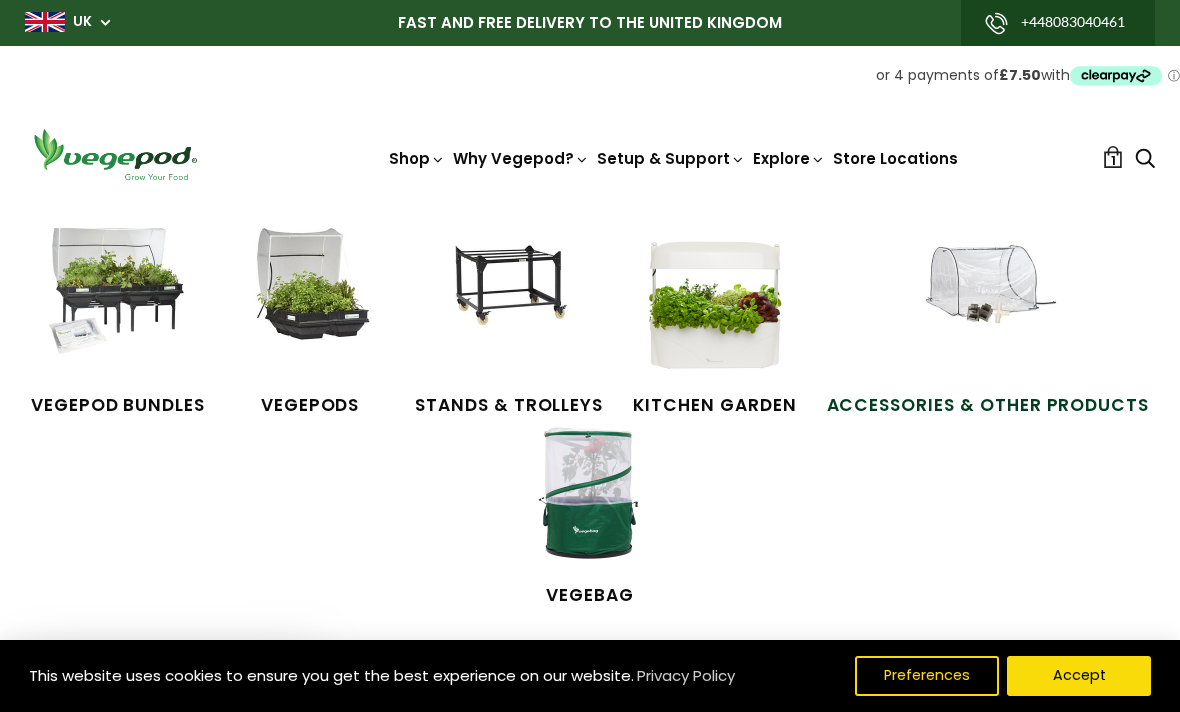 click on "Accessories & Other Products" at bounding box center (988, 405) 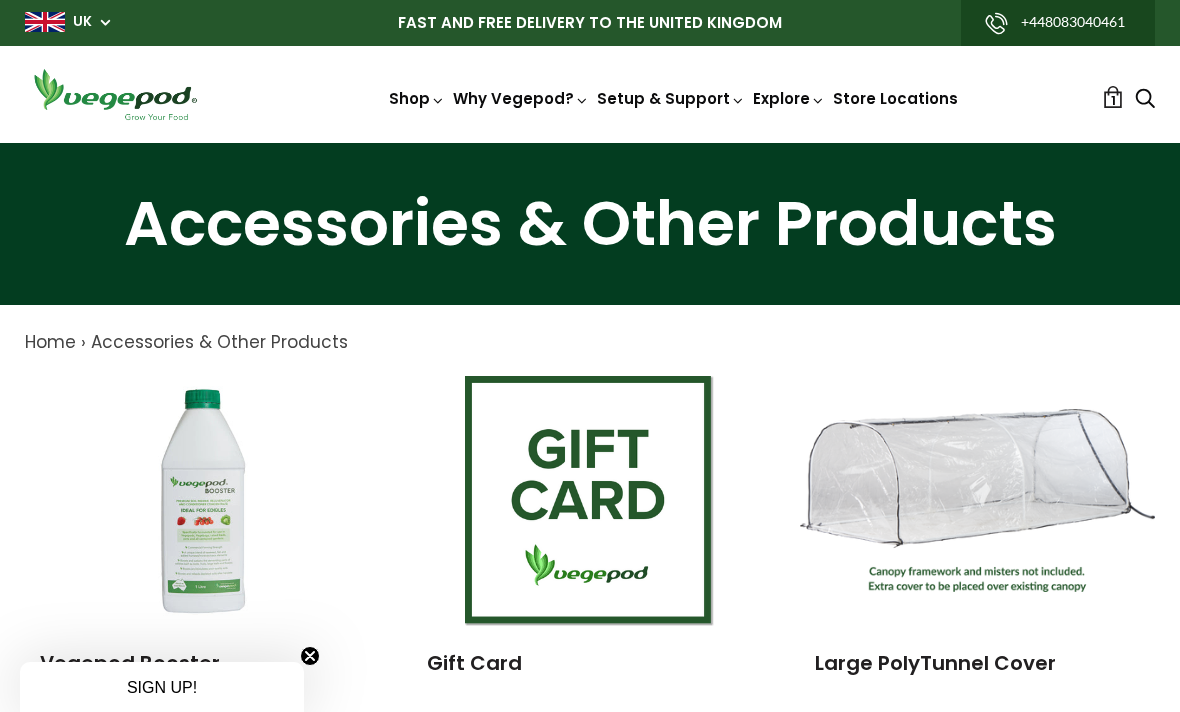 scroll, scrollTop: 0, scrollLeft: 0, axis: both 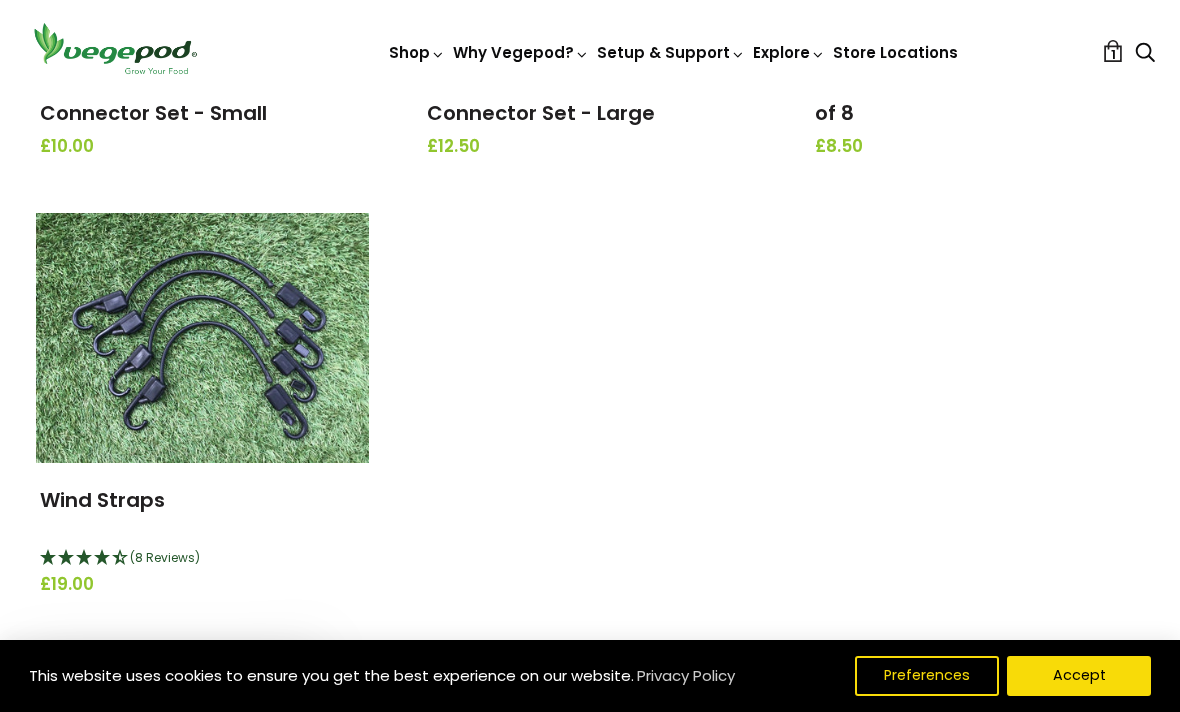 click at bounding box center (202, 338) 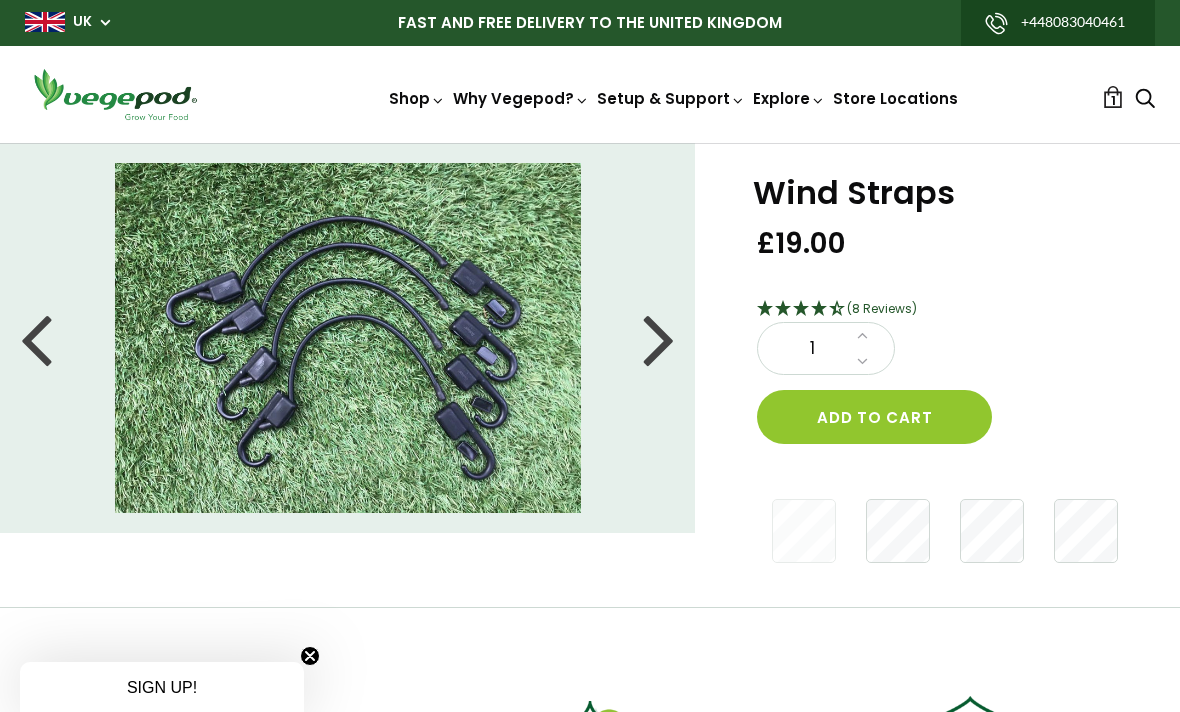 scroll, scrollTop: 0, scrollLeft: 0, axis: both 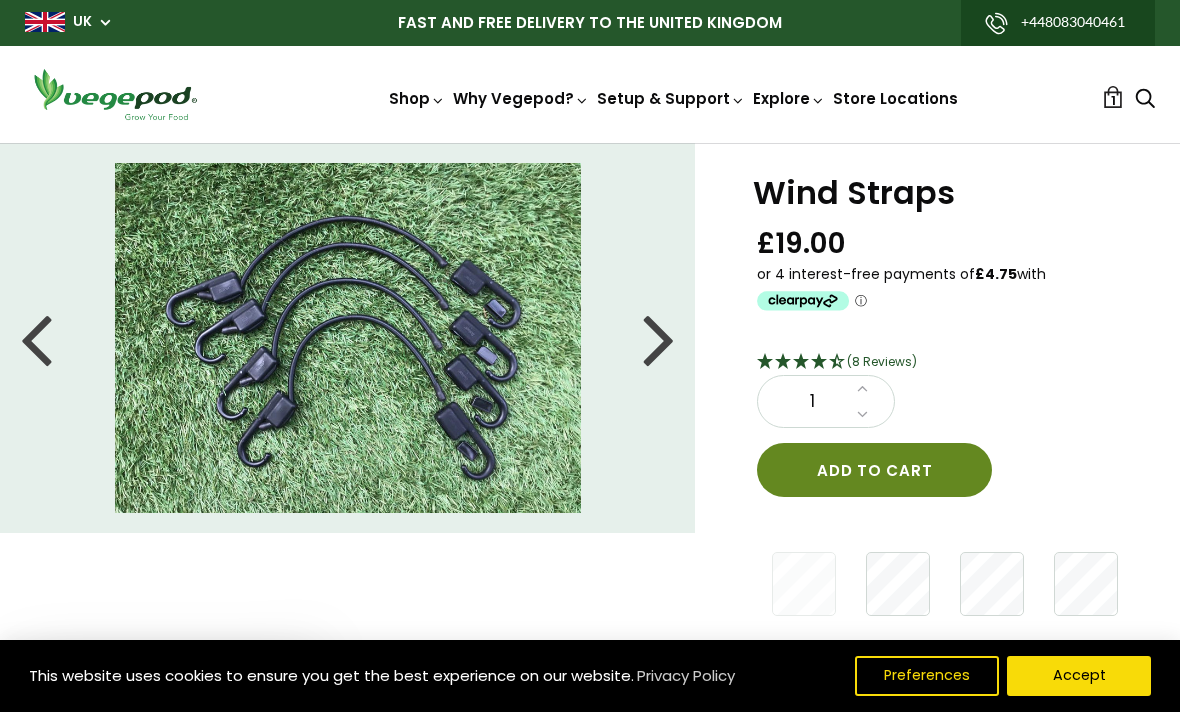 click on "Add to cart" at bounding box center [874, 470] 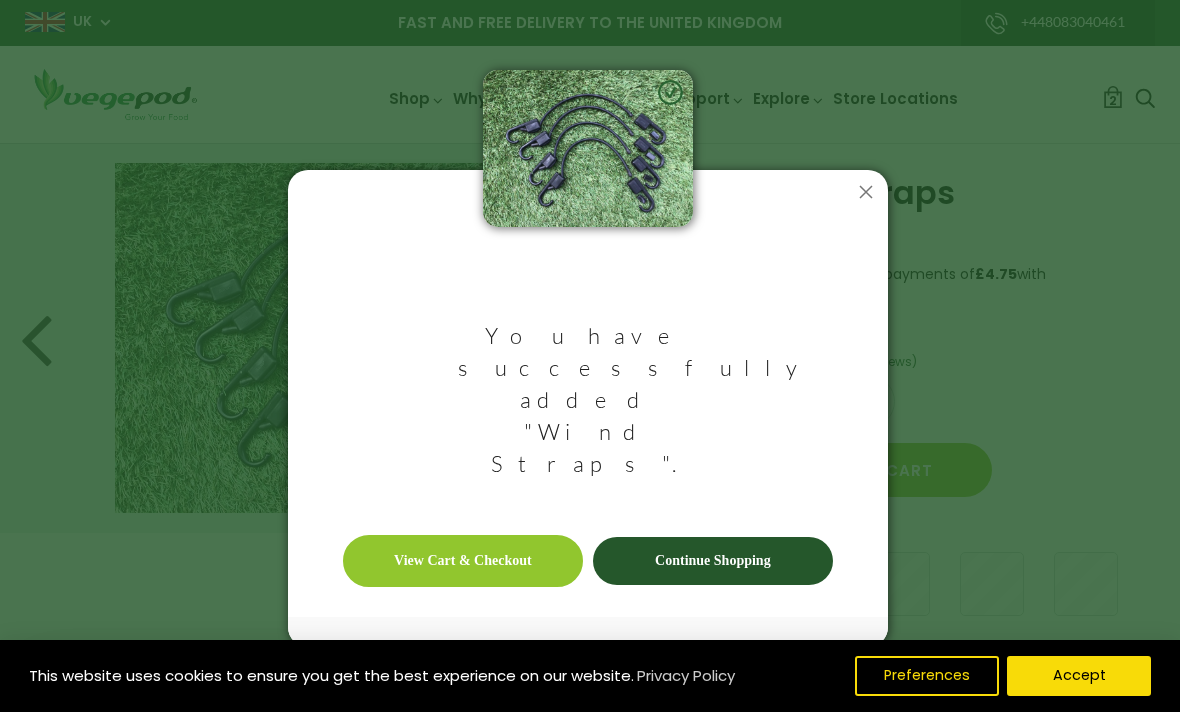 click on "View Cart & Checkout" at bounding box center [463, 561] 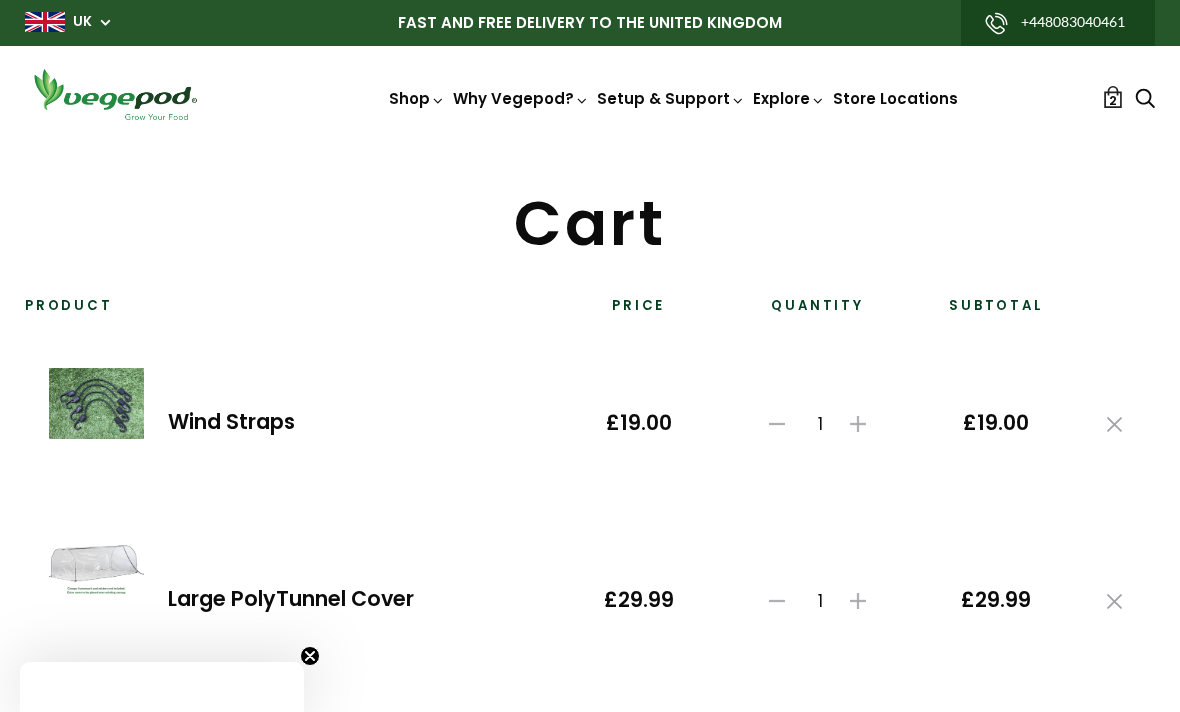scroll, scrollTop: 0, scrollLeft: 0, axis: both 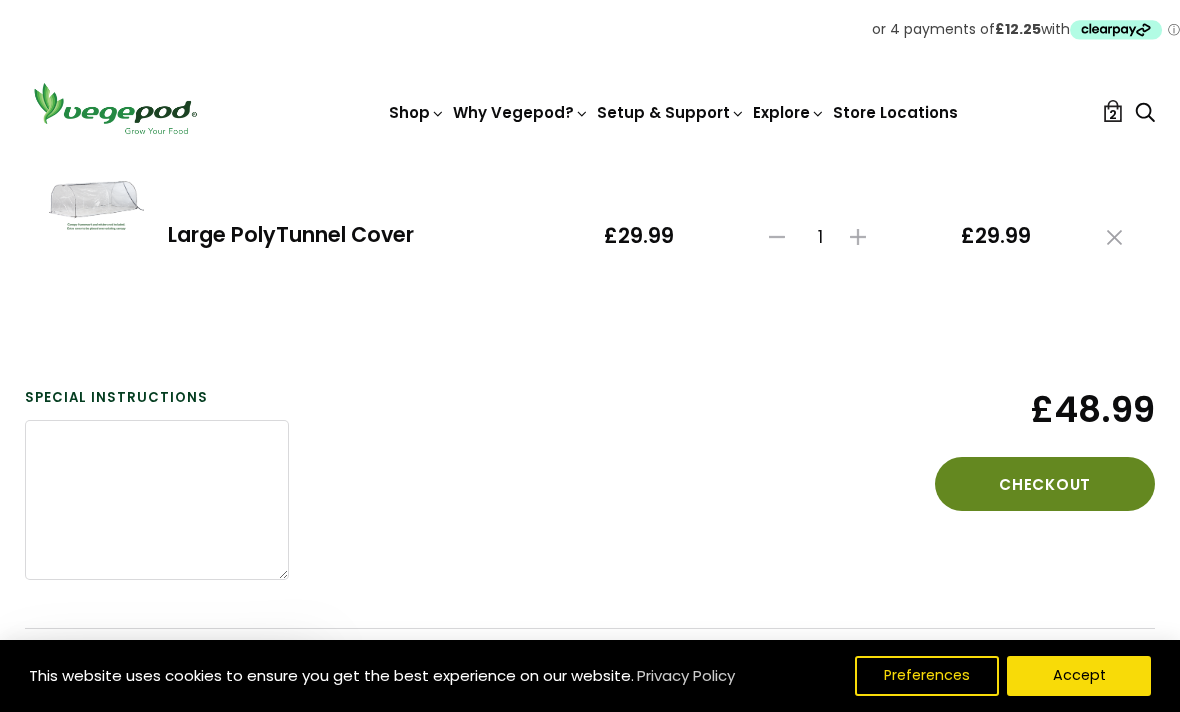 click on "Checkout" at bounding box center [1045, 484] 